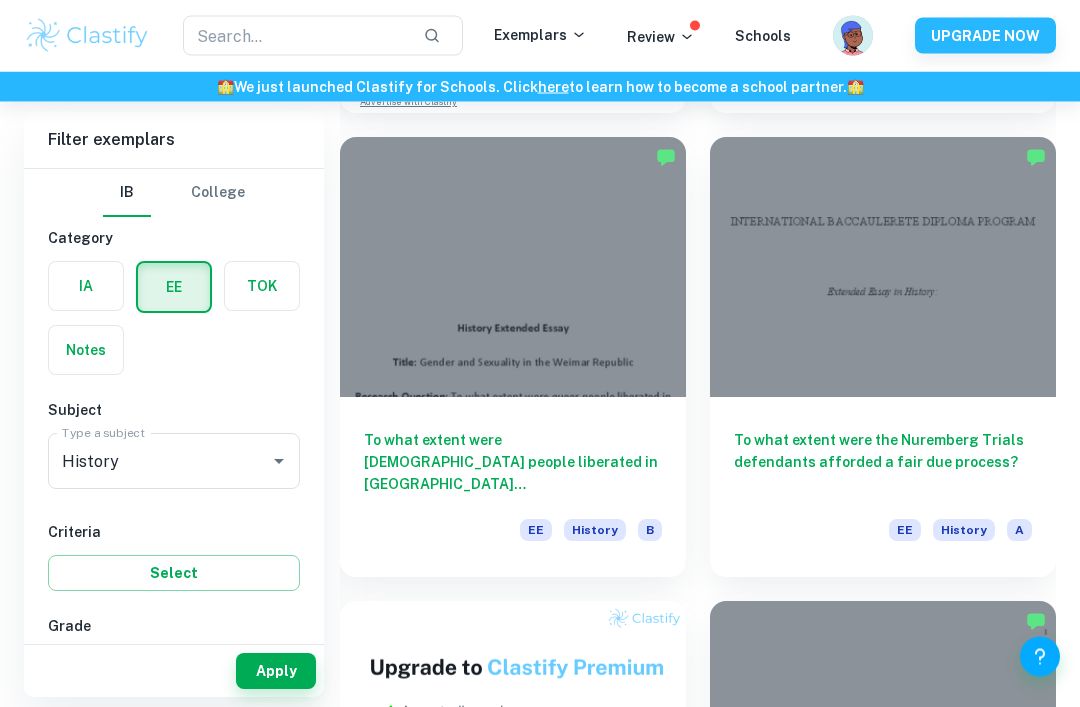 scroll, scrollTop: 1065, scrollLeft: 0, axis: vertical 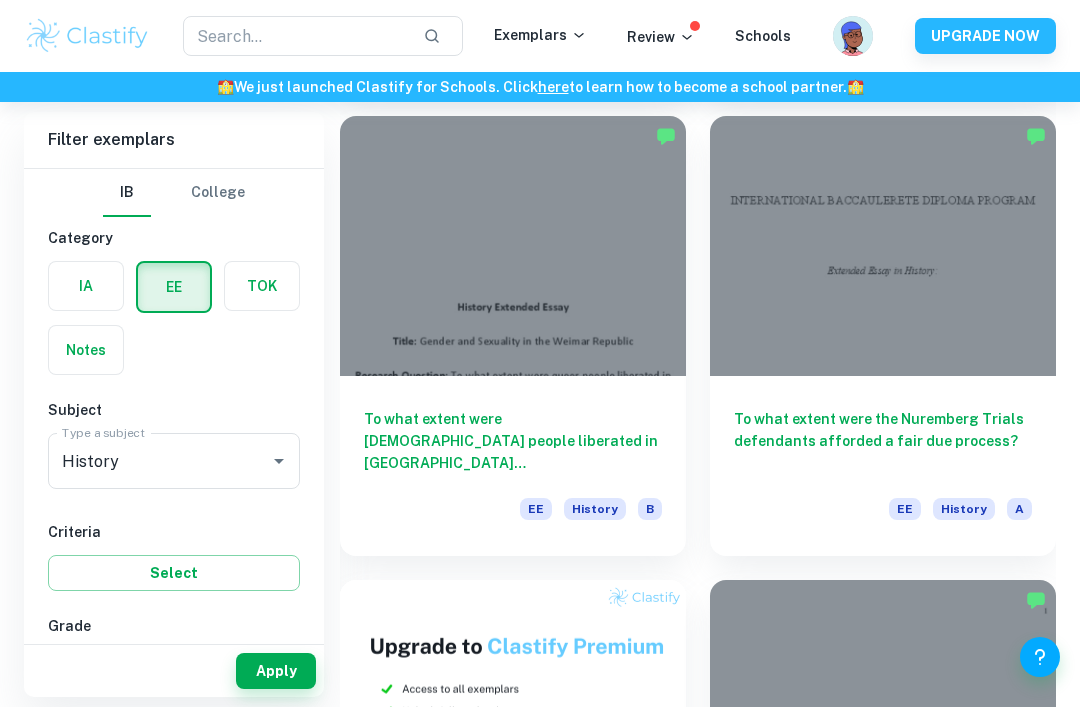 click on "To what extent were the Nuremberg Trials defendants afforded a fair due process?" at bounding box center (883, 441) 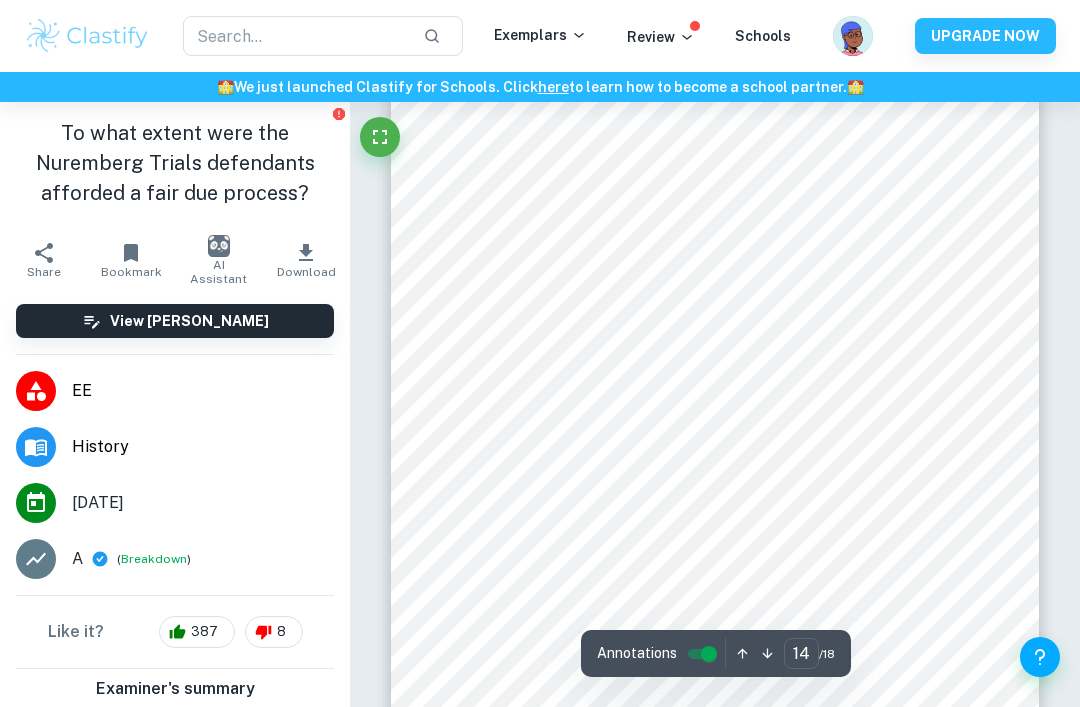 scroll, scrollTop: 12537, scrollLeft: 0, axis: vertical 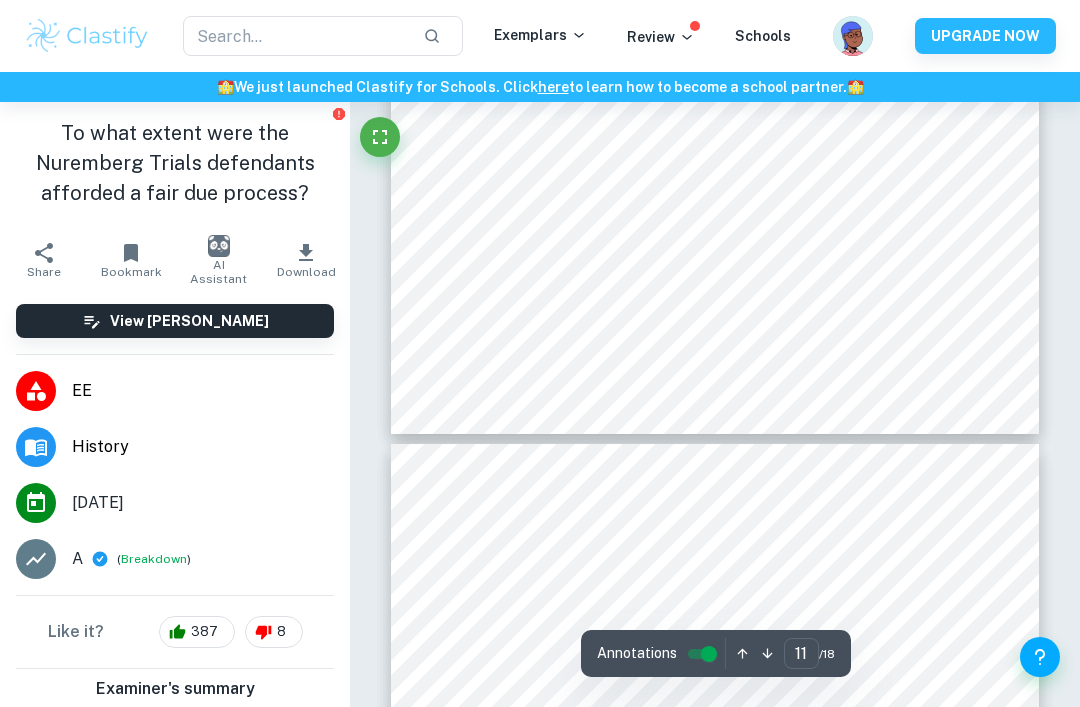type on "10" 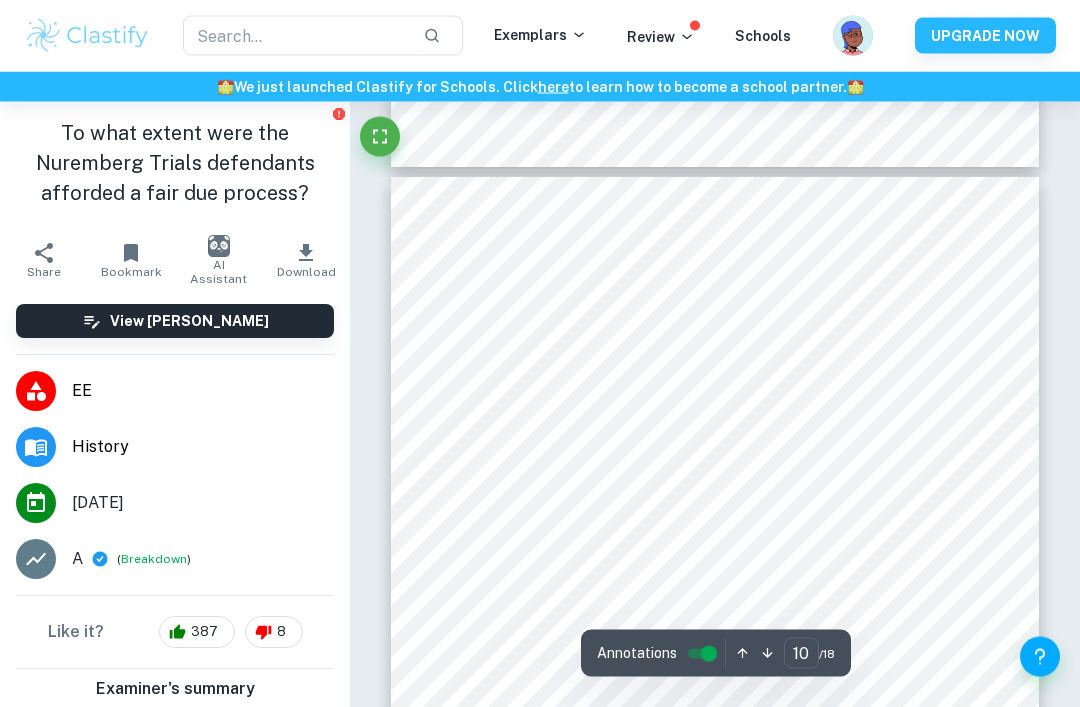 scroll, scrollTop: 8601, scrollLeft: 0, axis: vertical 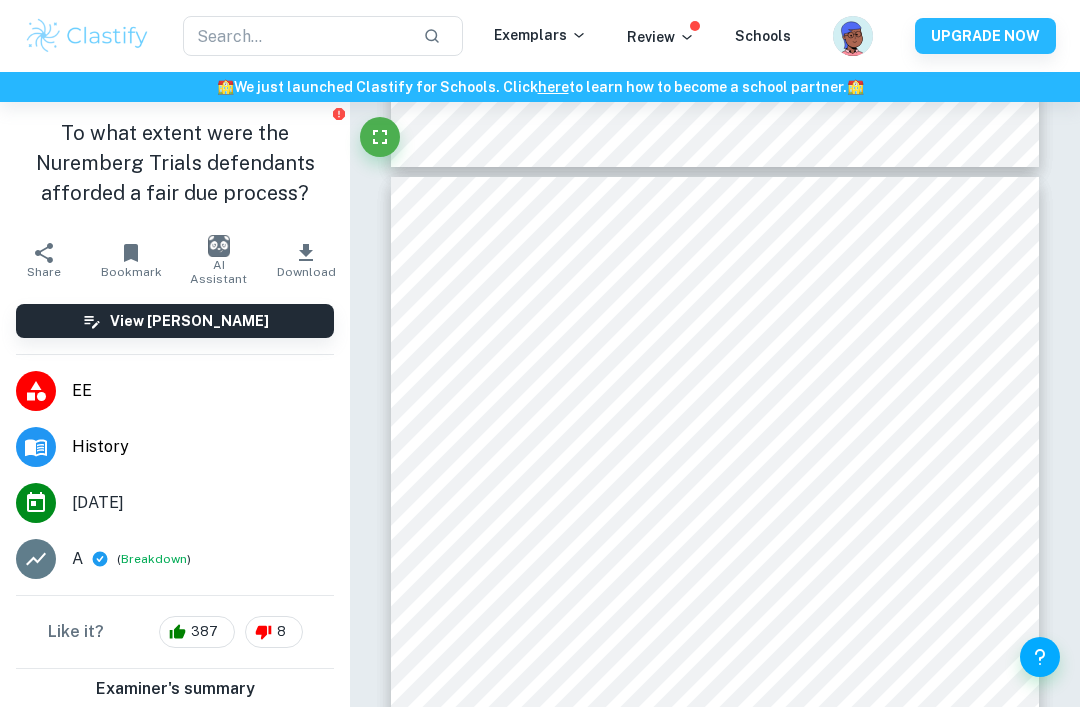 click 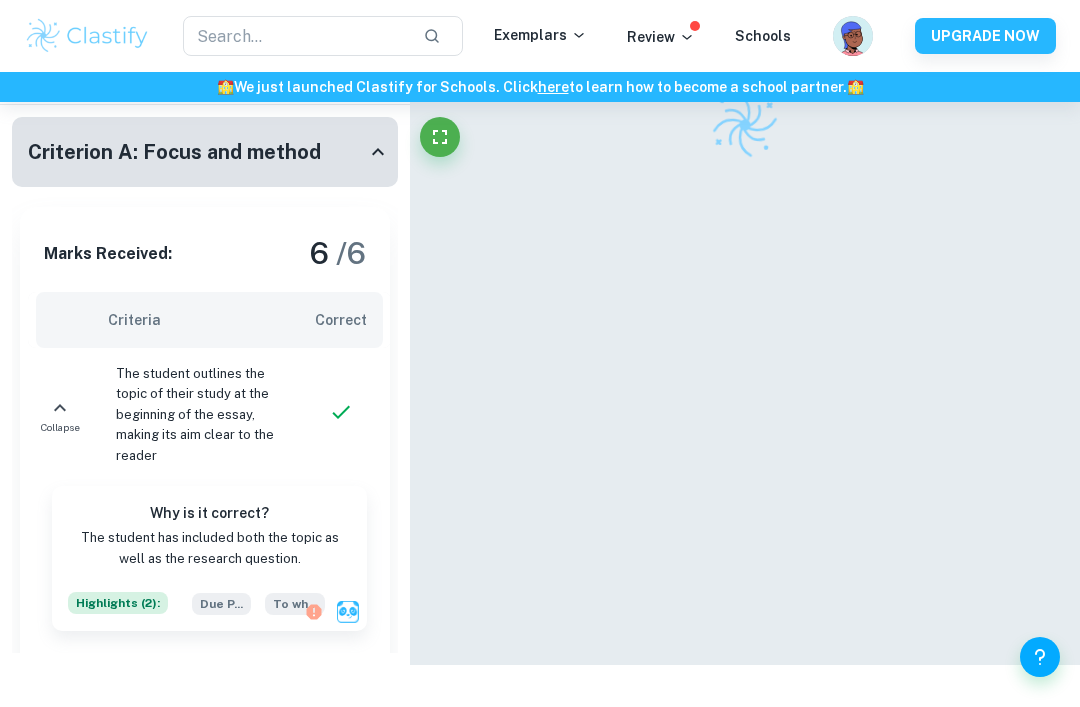 scroll, scrollTop: 120, scrollLeft: 0, axis: vertical 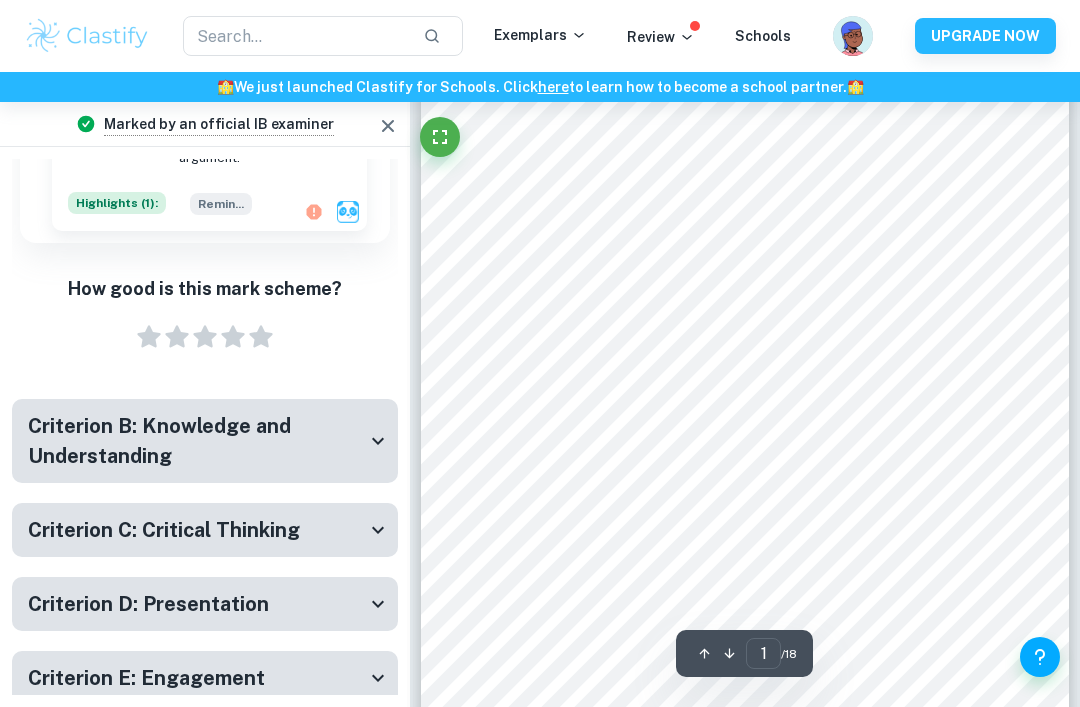 click on "Criterion B: Knowledge and Understanding" at bounding box center (197, 441) 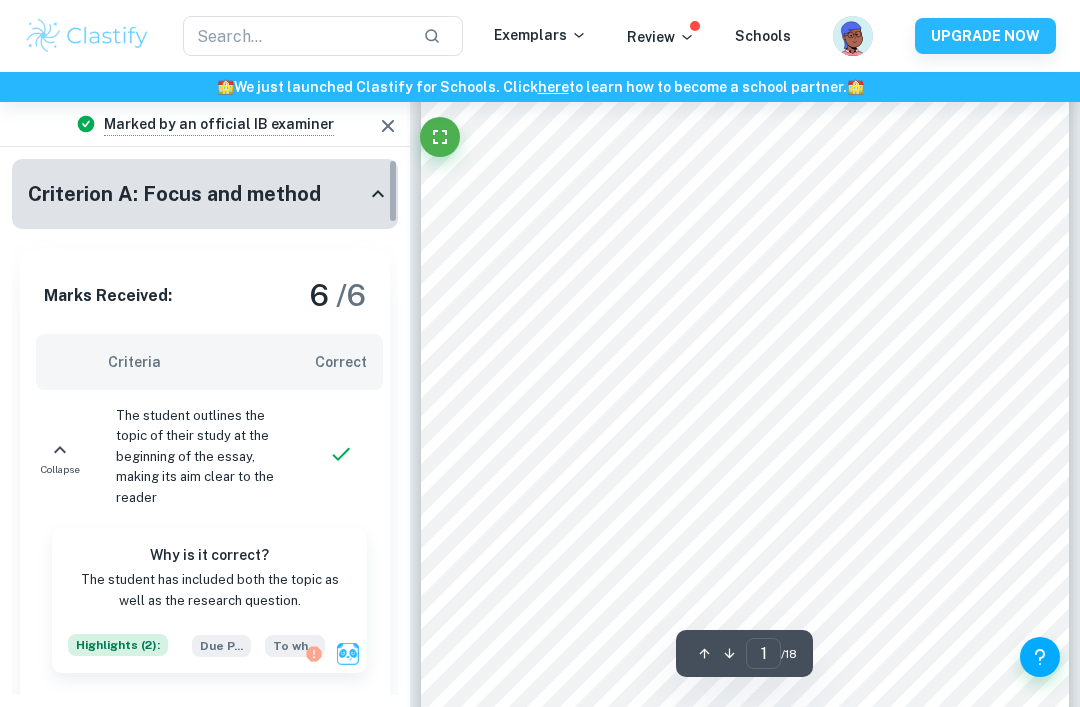 scroll, scrollTop: 0, scrollLeft: 0, axis: both 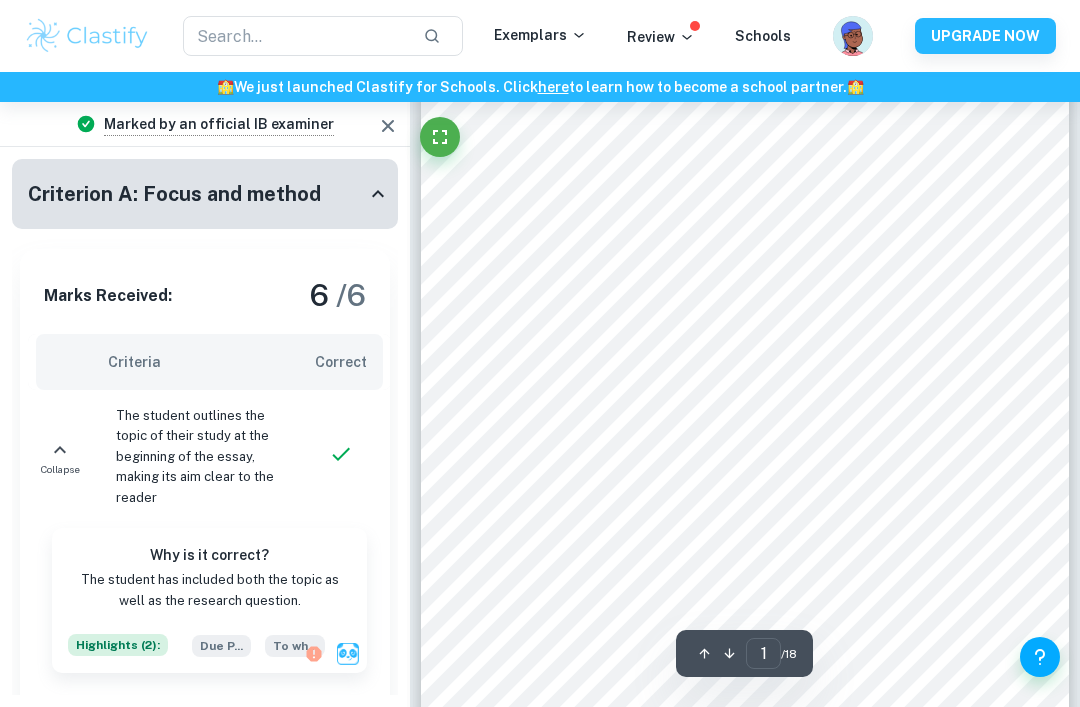 click at bounding box center [388, 126] 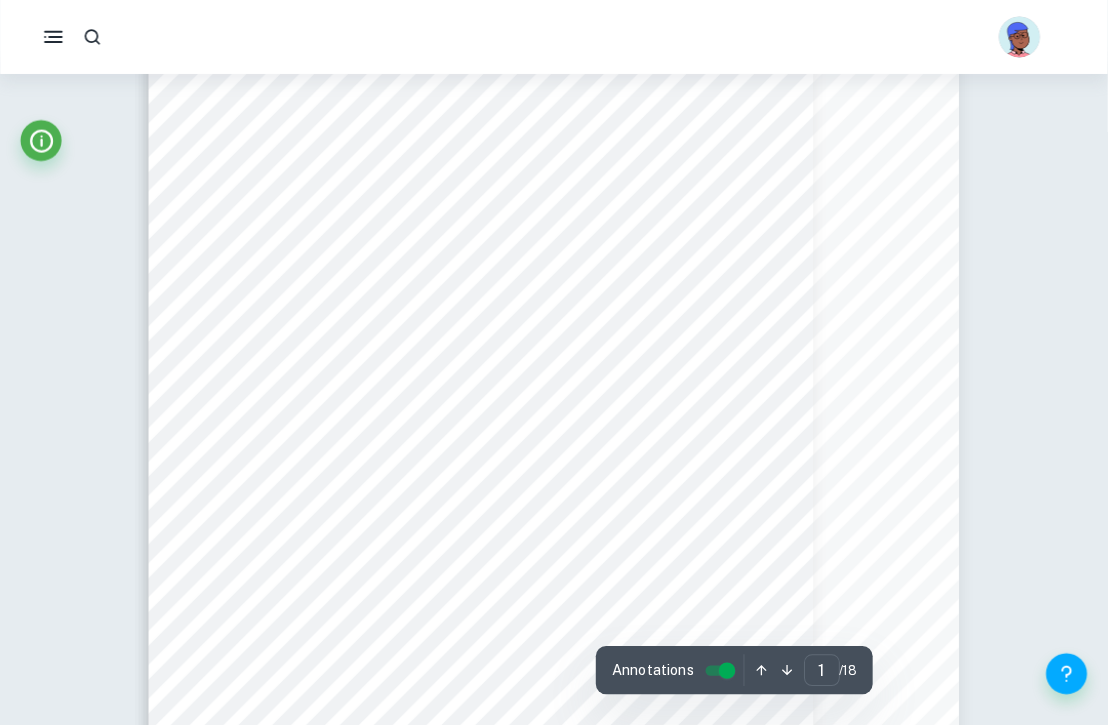 scroll, scrollTop: 0, scrollLeft: 0, axis: both 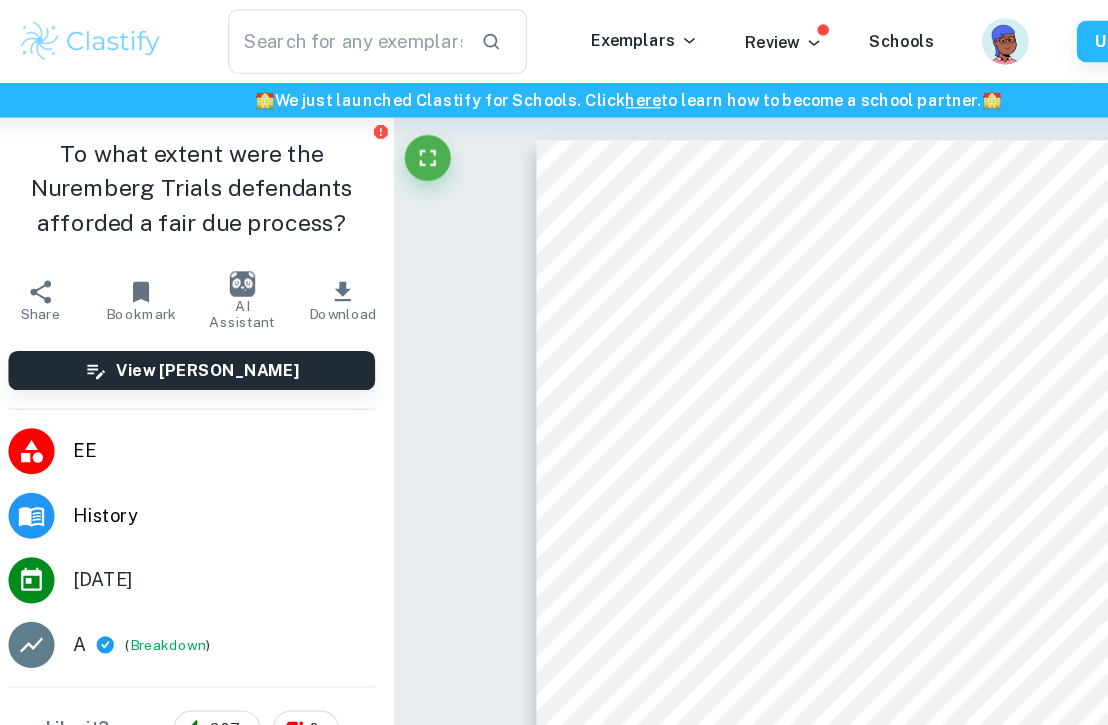 click 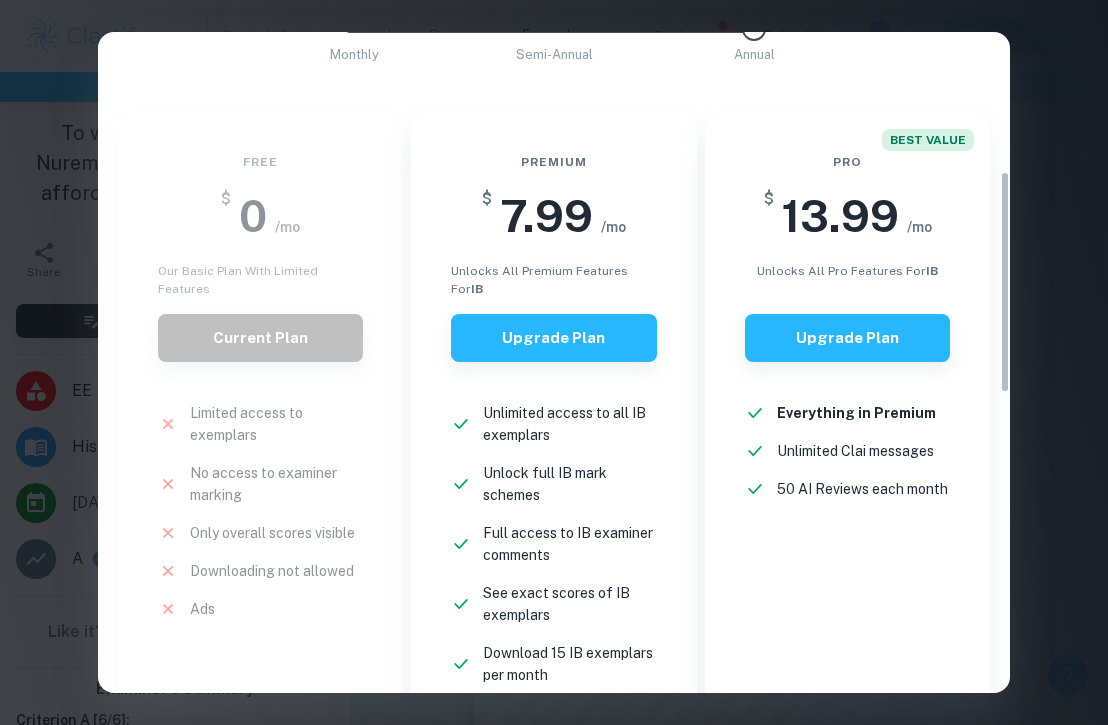 scroll, scrollTop: 415, scrollLeft: 0, axis: vertical 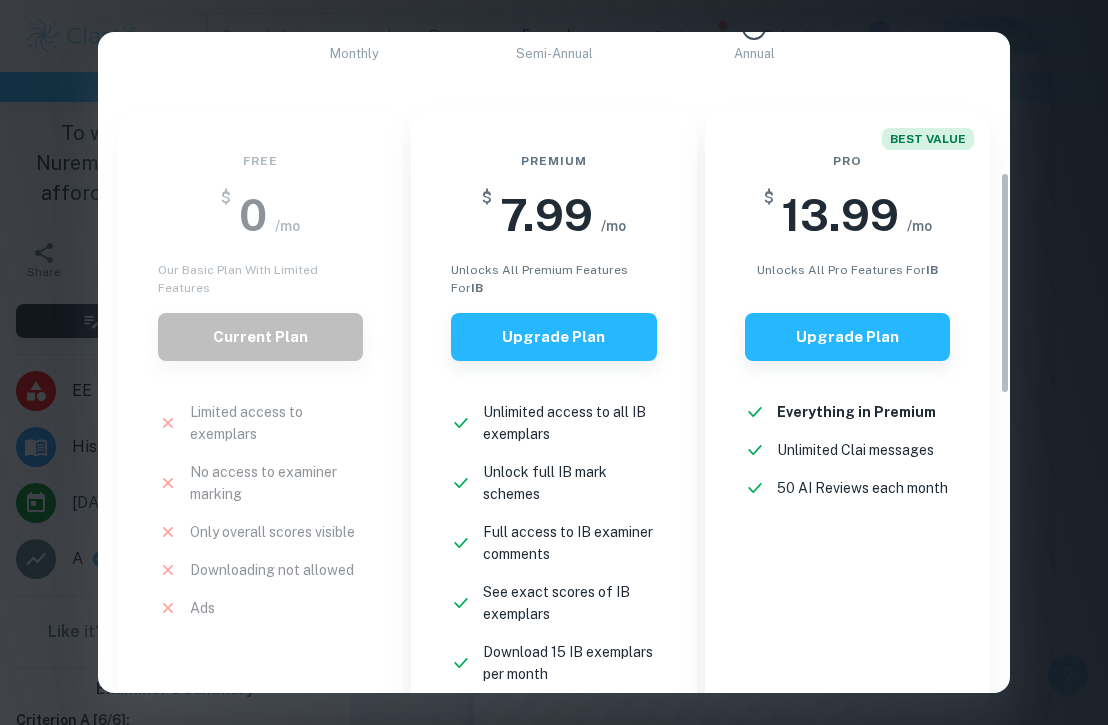 click on "Easily Ace Your IB Coursework & Crush College Essays with  Clastify Premium The quality of your education determines the success of your future. For a fraction of the cost of a tutor or prep course, you gain access to the same strategies and insights that have helped countless students ace their IB coursework and college applications. It's a small investment, with a potentially life-changing return. Moderated by ex-admission officers and official IB examiners with 10+ years of experience IB COLLEGE IB + COLLEGE Monthly Semi-Annual Annual Save  40% Free $ 0 /mo Our basic plan with limited features Current Plan Limited access to exemplars New! No access to examiner marking New! Only overall scores visible New! Downloading not allowed New! Ads New! Premium $ 7.99 /mo unlocks all premium features for  IB Upgrade Plan Unlimited access to all IB exemplars New! Unlock full IB mark schemes New! Full access to IB examiner comments New! See exact scores of IB exemplars New! Download 15 IB exemplars per month New! New!" at bounding box center [554, 362] 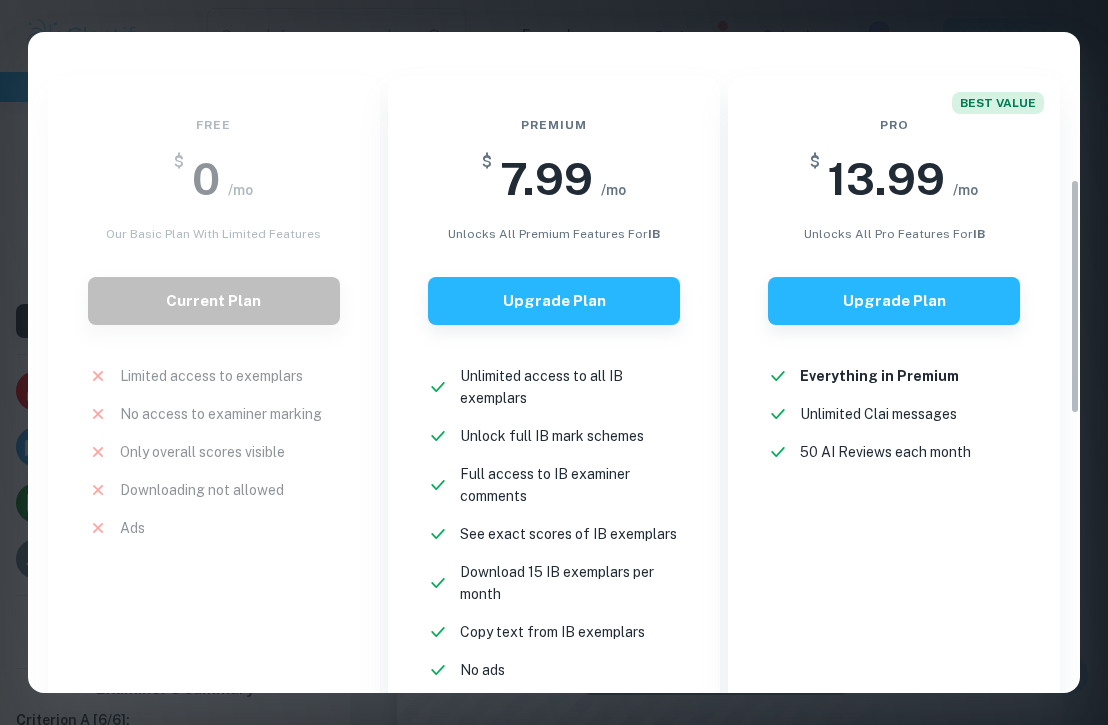 click on "Easily Ace Your IB Coursework & Crush College Essays with  Clastify Premium The quality of your education determines the success of your future. For a fraction of the cost of a tutor or prep course, you gain access to the same strategies and insights that have helped countless students ace their IB coursework and college applications. It's a small investment, with a potentially life-changing return. Moderated by ex-admission officers and official IB examiners with 10+ years of experience IB COLLEGE IB + COLLEGE Monthly Semi-Annual Annual Save  40% Free $ 0 /mo Our basic plan with limited features Current Plan Limited access to exemplars New! No access to examiner marking New! Only overall scores visible New! Downloading not allowed New! Ads New! Premium $ 7.99 /mo unlocks all premium features for  IB Upgrade Plan Unlimited access to all IB exemplars New! Unlock full IB mark schemes New! Full access to IB examiner comments New! See exact scores of IB exemplars New! Download 15 IB exemplars per month New! New!" at bounding box center (554, 362) 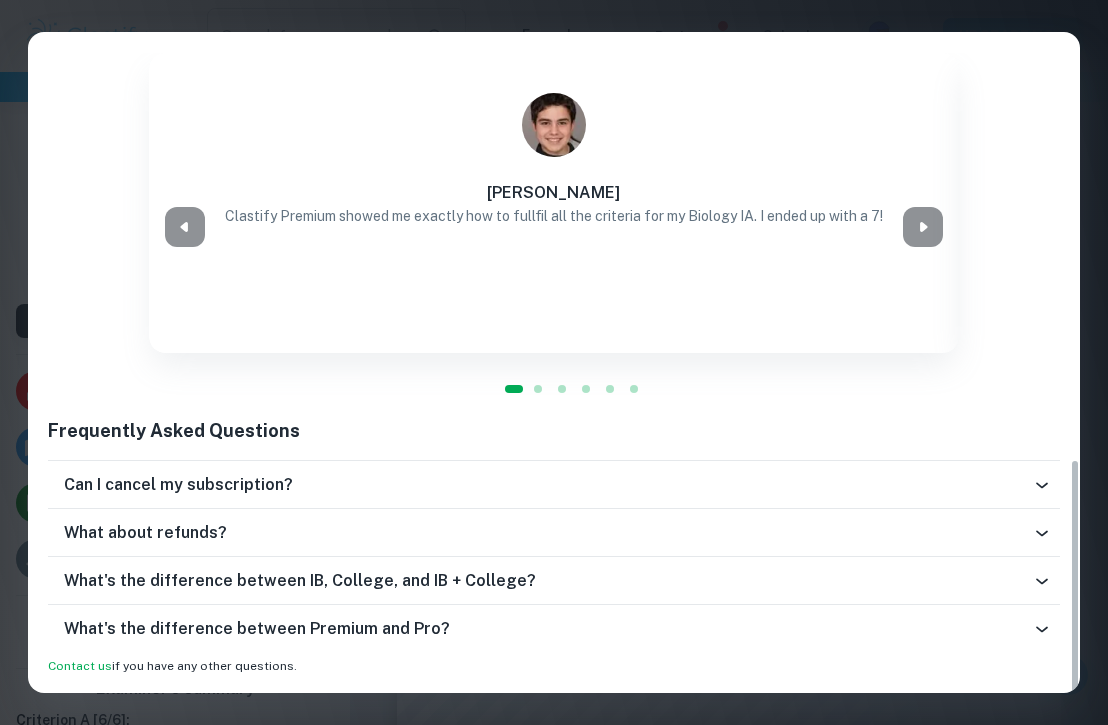 scroll, scrollTop: 1198, scrollLeft: 0, axis: vertical 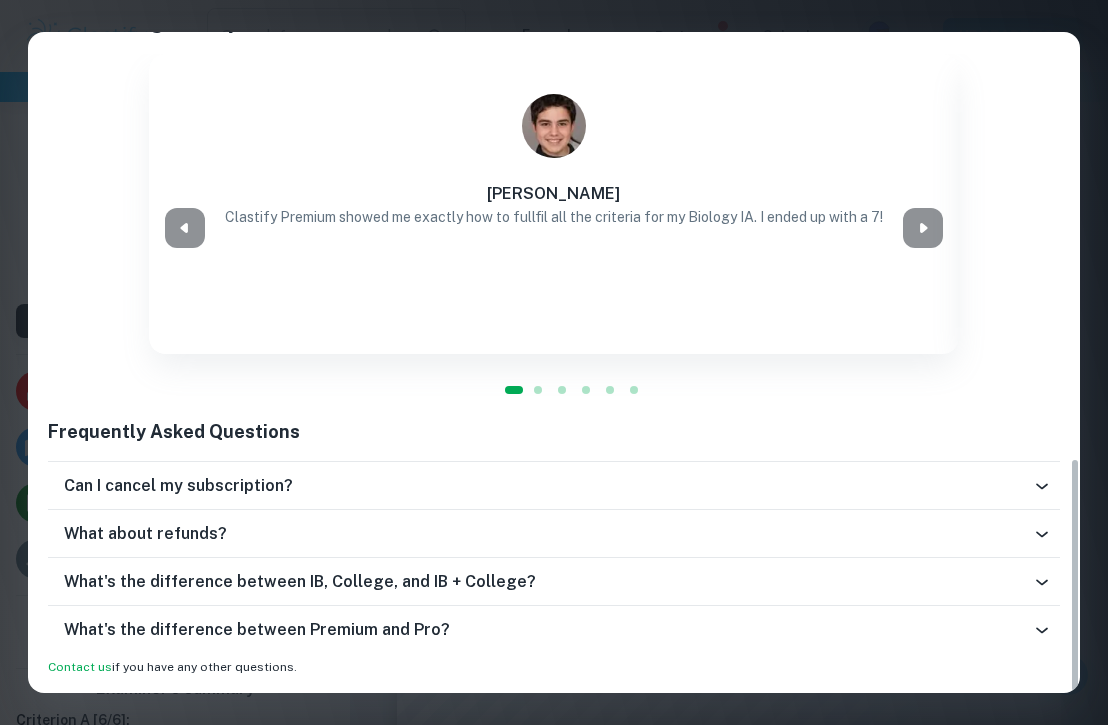 click on "Easily Ace Your IB Coursework & Crush College Essays with  Clastify Premium The quality of your education determines the success of your future. For a fraction of the cost of a tutor or prep course, you gain access to the same strategies and insights that have helped countless students ace their IB coursework and college applications. It's a small investment, with a potentially life-changing return. Moderated by ex-admission officers and official IB examiners with 10+ years of experience IB COLLEGE IB + COLLEGE Monthly Semi-Annual Annual Save  40% Free $ 0 /mo Our basic plan with limited features Current Plan Limited access to exemplars New! No access to examiner marking New! Only overall scores visible New! Downloading not allowed New! Ads New! Premium $ 7.99 /mo unlocks all premium features for  IB Upgrade Plan Unlimited access to all IB exemplars New! Unlock full IB mark schemes New! Full access to IB examiner comments New! See exact scores of IB exemplars New! Download 15 IB exemplars per month New! New!" at bounding box center (554, 362) 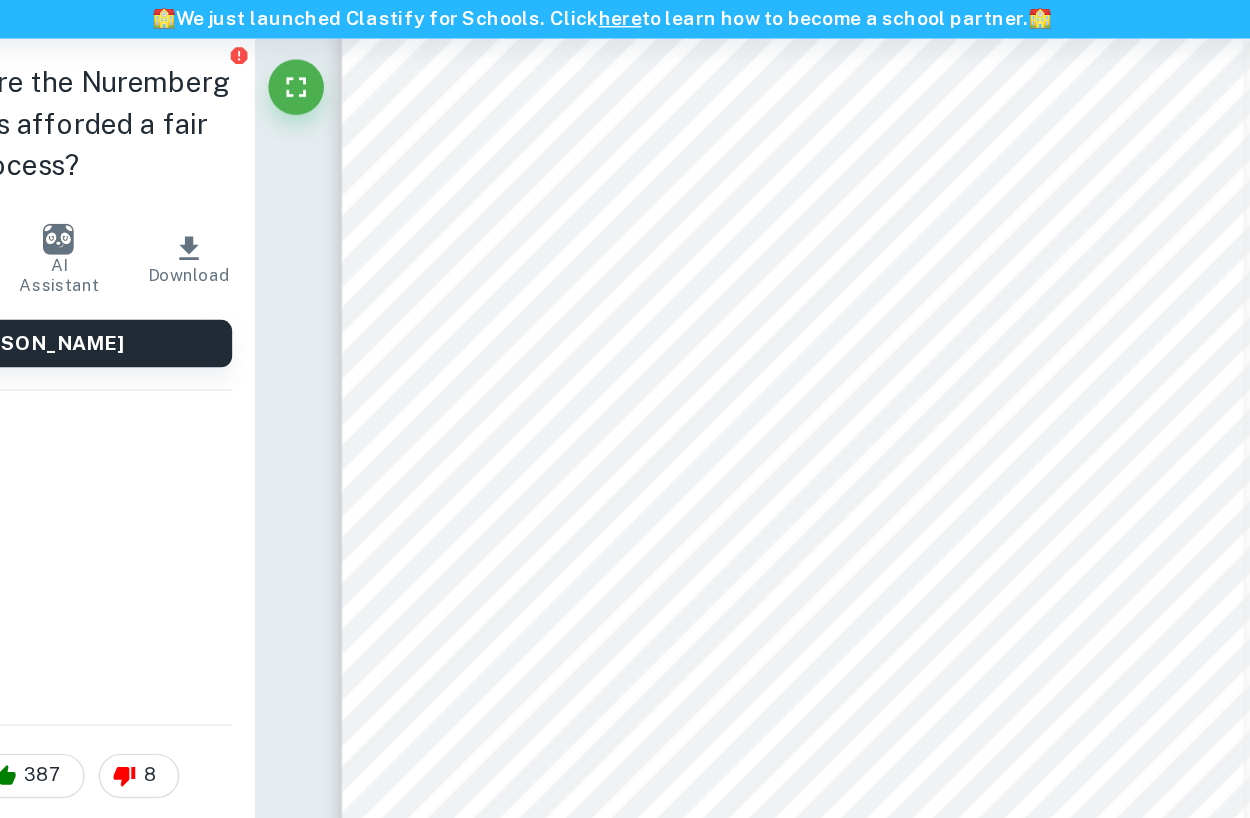scroll, scrollTop: 2470, scrollLeft: 0, axis: vertical 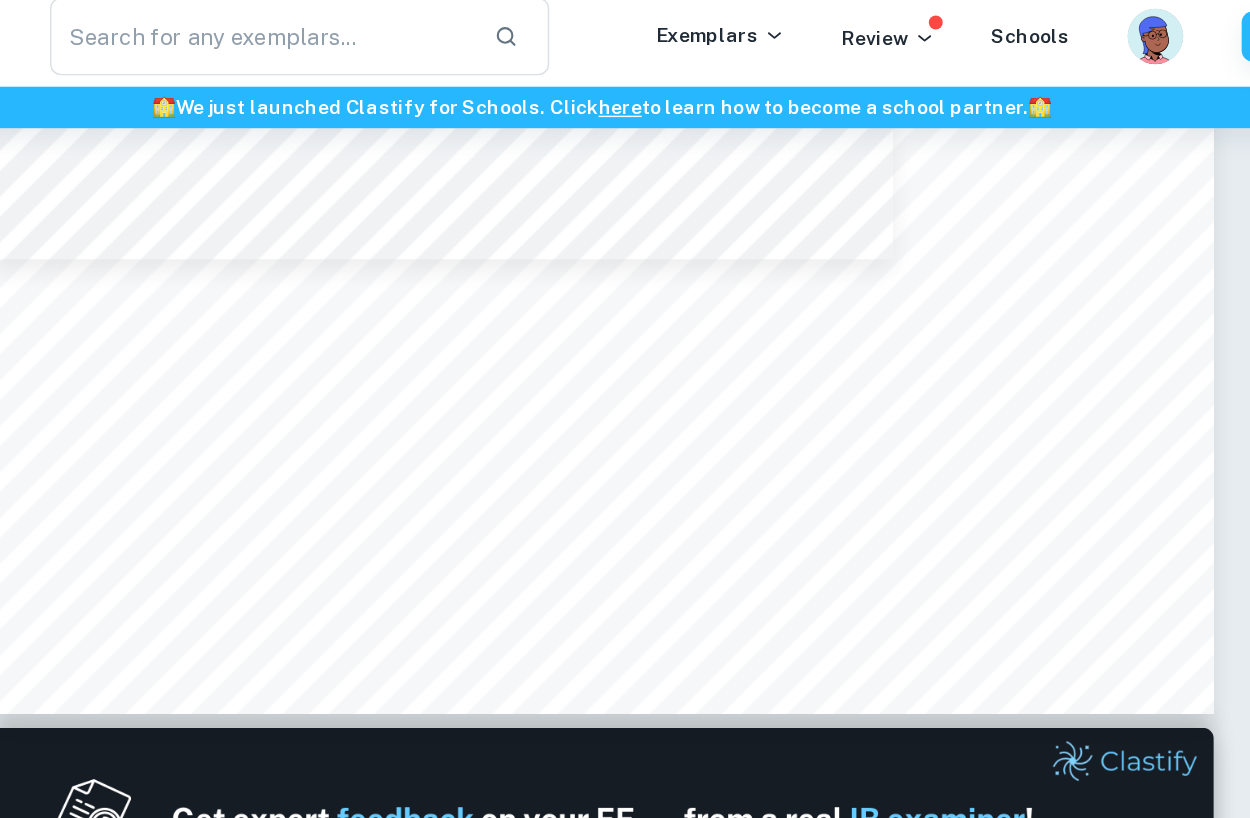 type on "1" 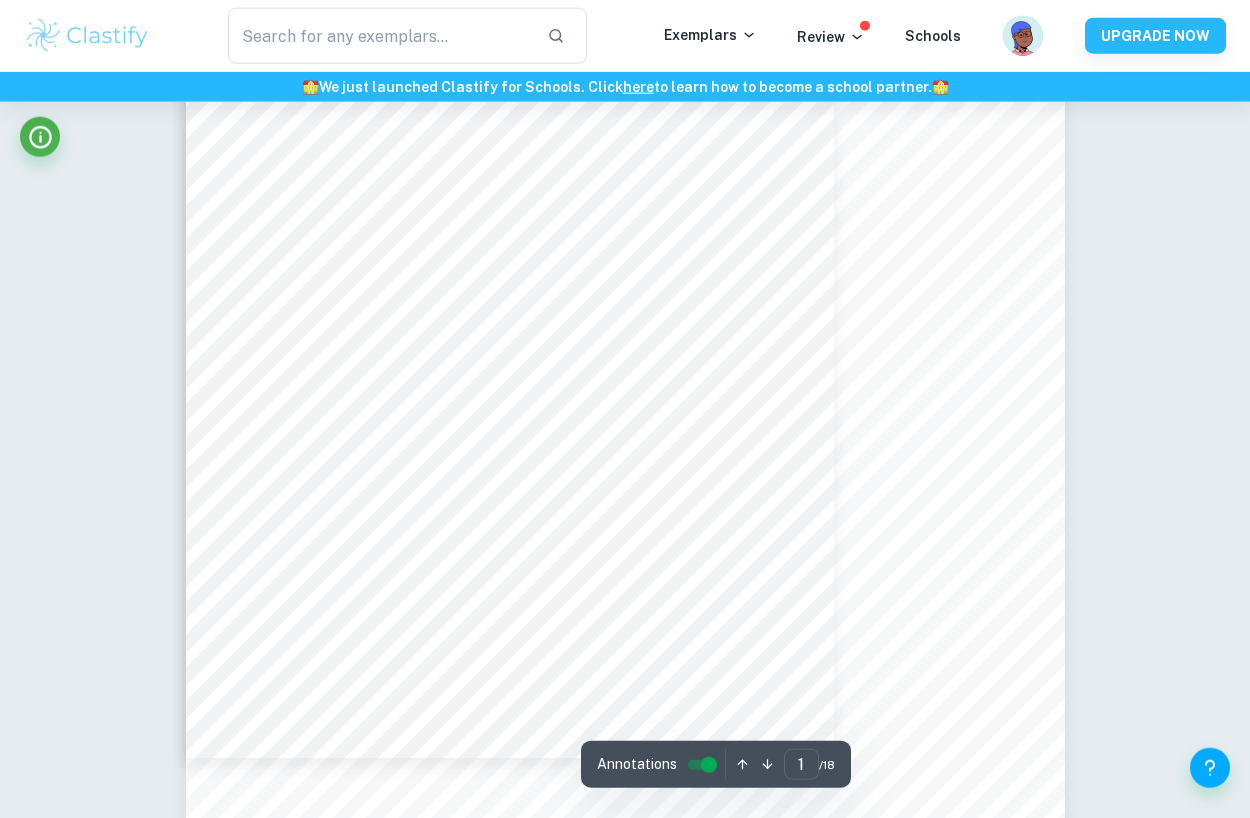 scroll, scrollTop: 0, scrollLeft: 0, axis: both 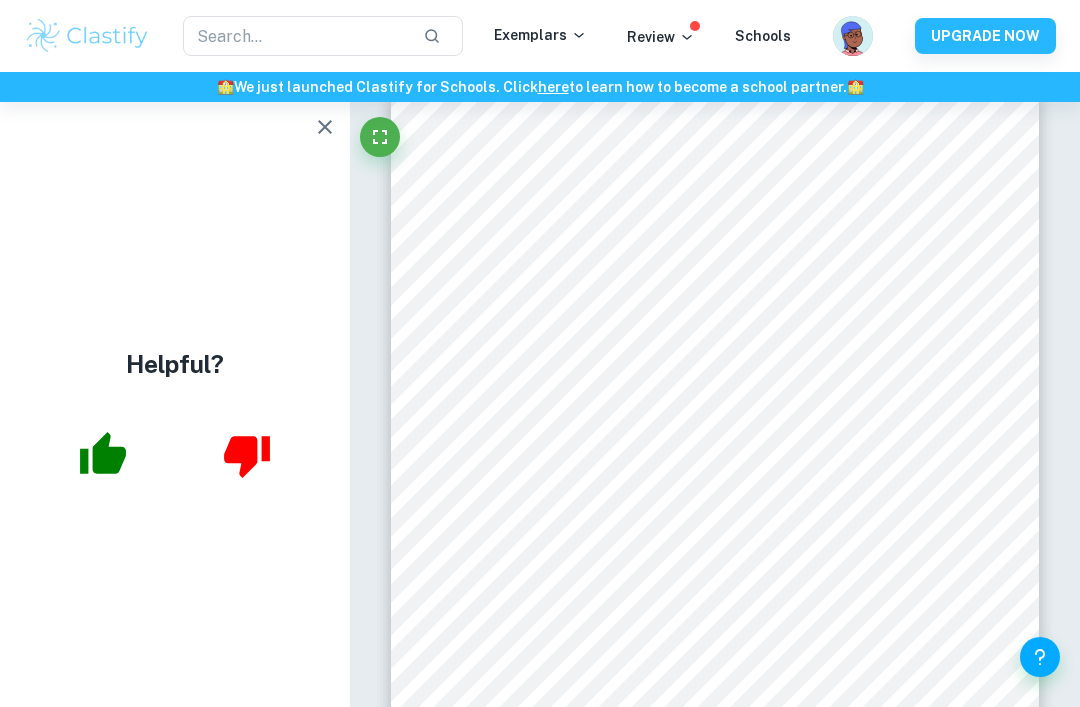 click 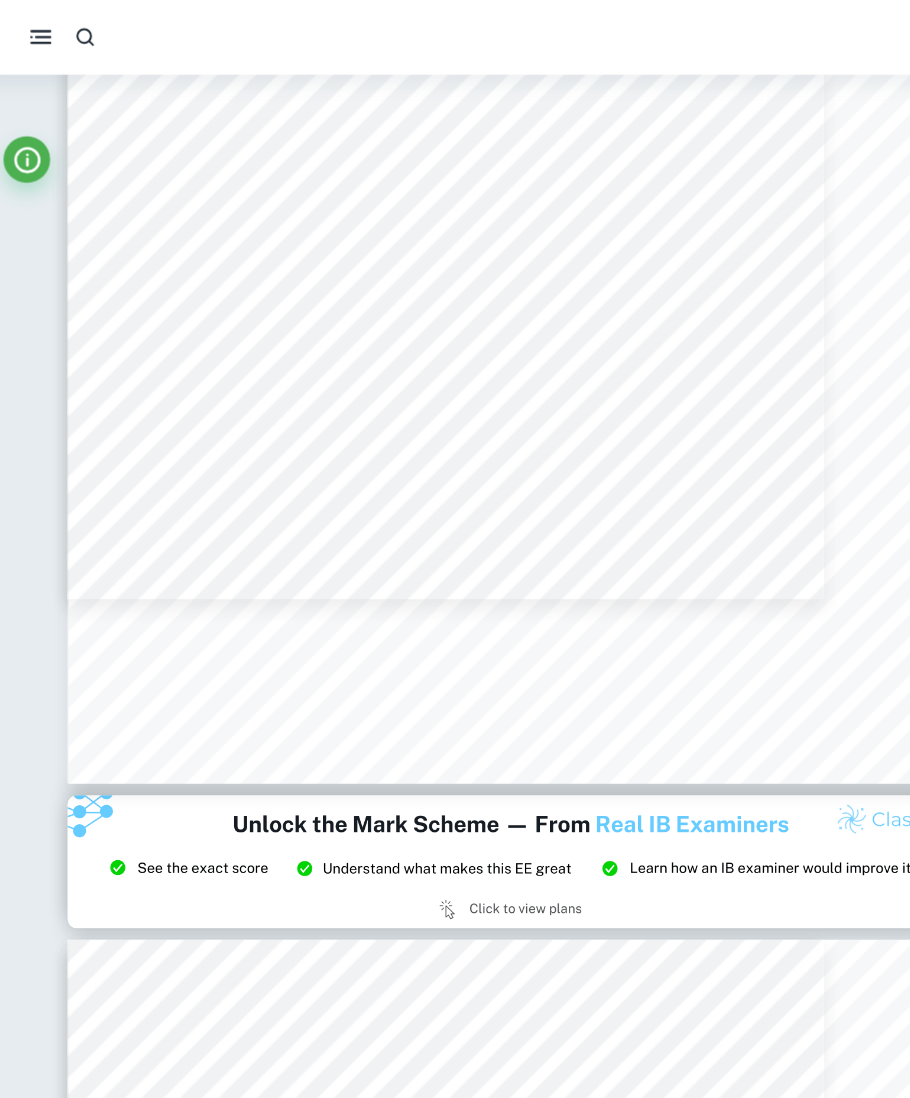 scroll, scrollTop: 1569, scrollLeft: 0, axis: vertical 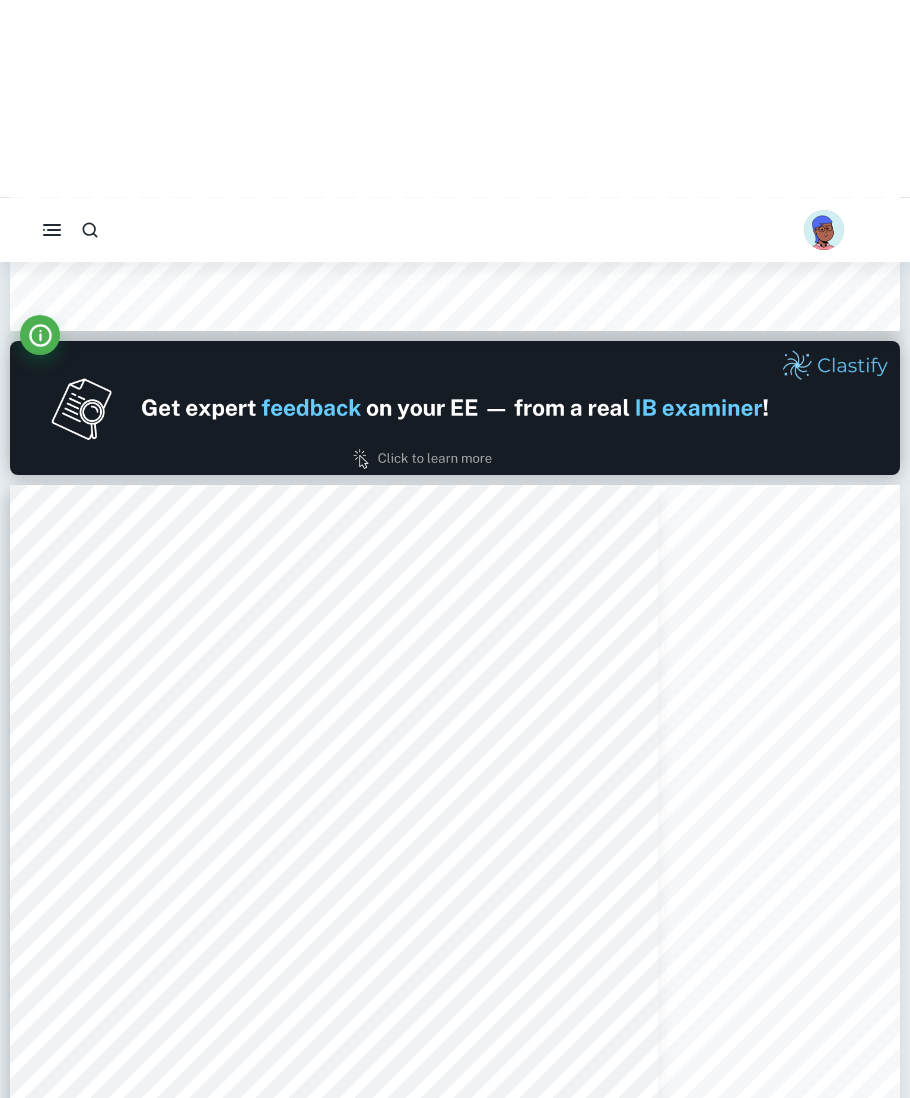 type on "1" 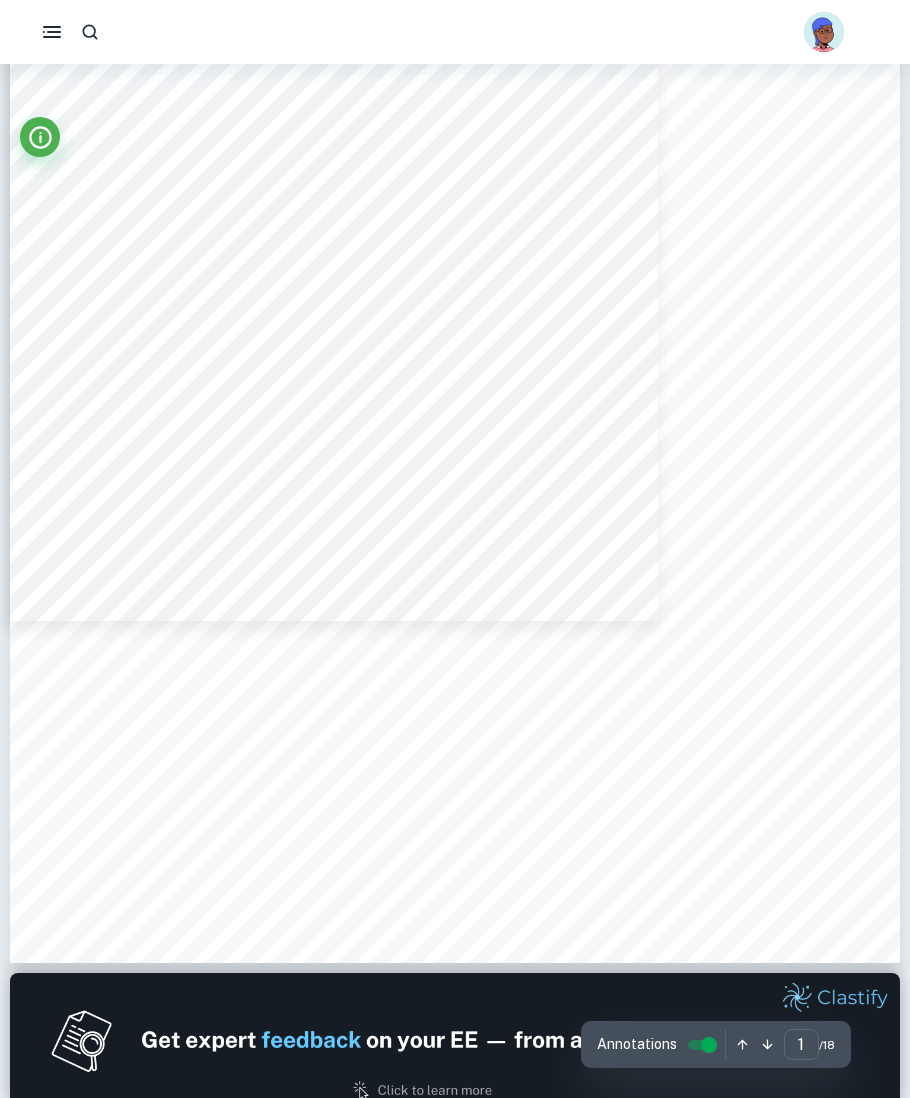 scroll, scrollTop: 0, scrollLeft: 0, axis: both 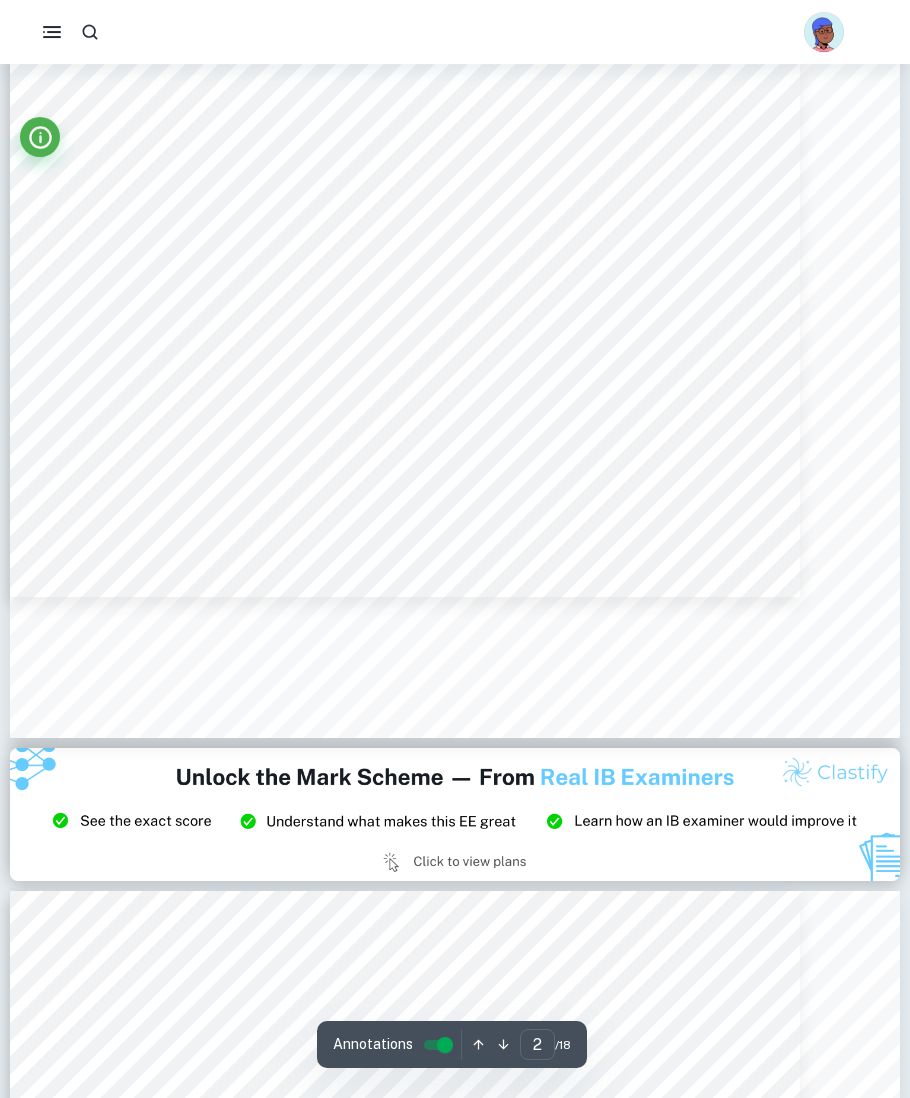 type on "1" 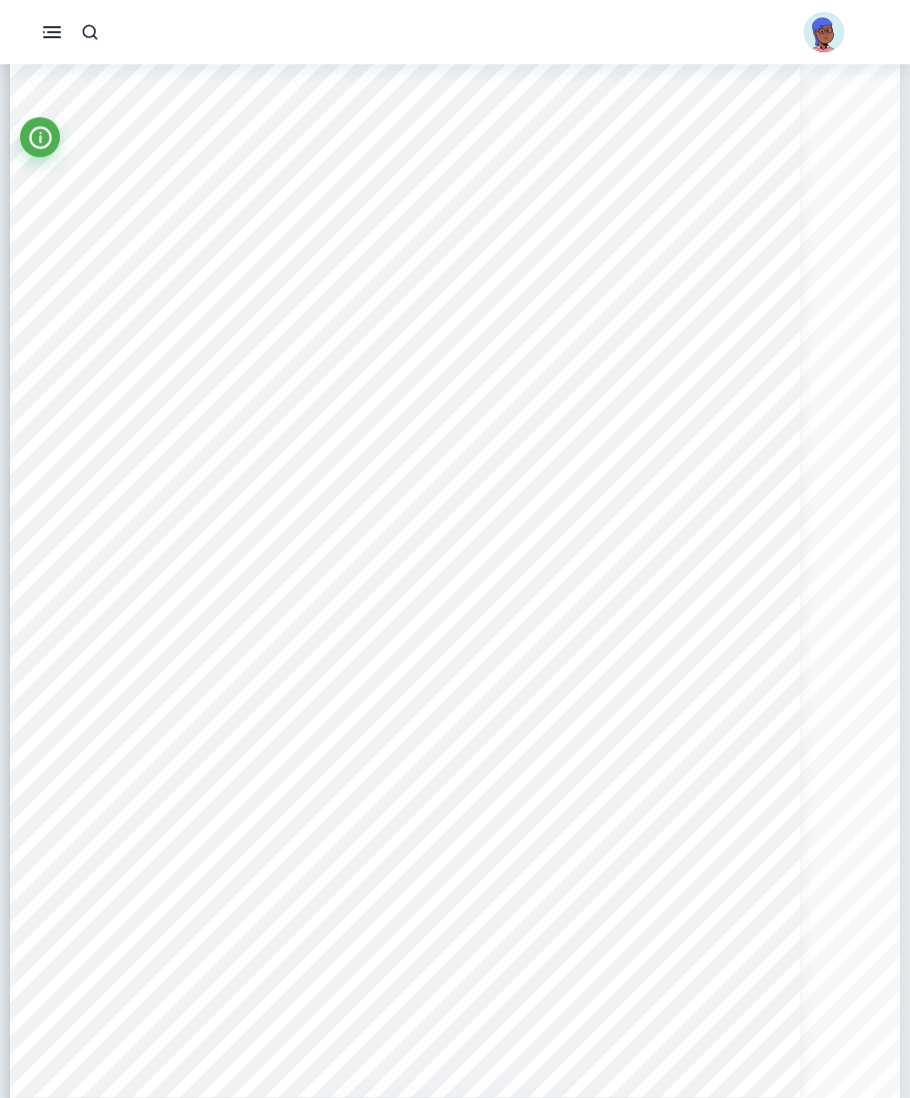 scroll, scrollTop: 2927, scrollLeft: 0, axis: vertical 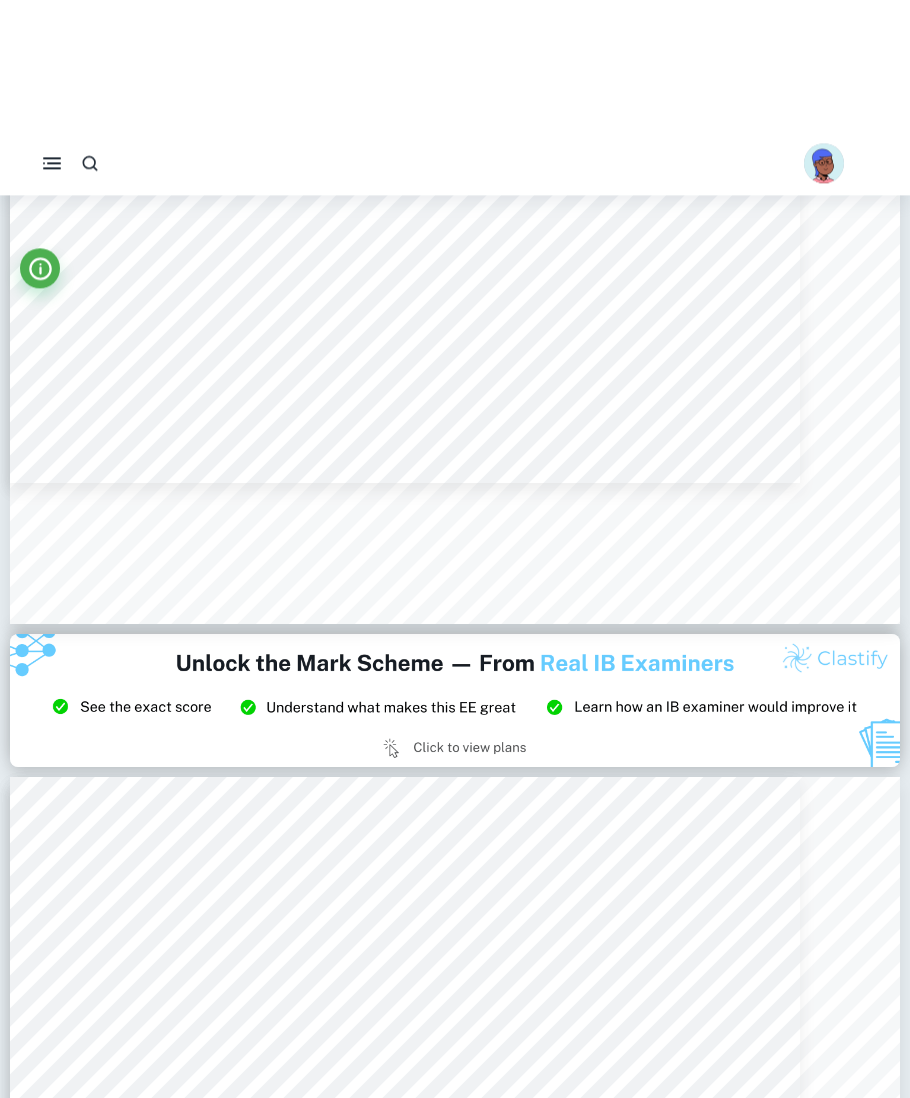 type on "2" 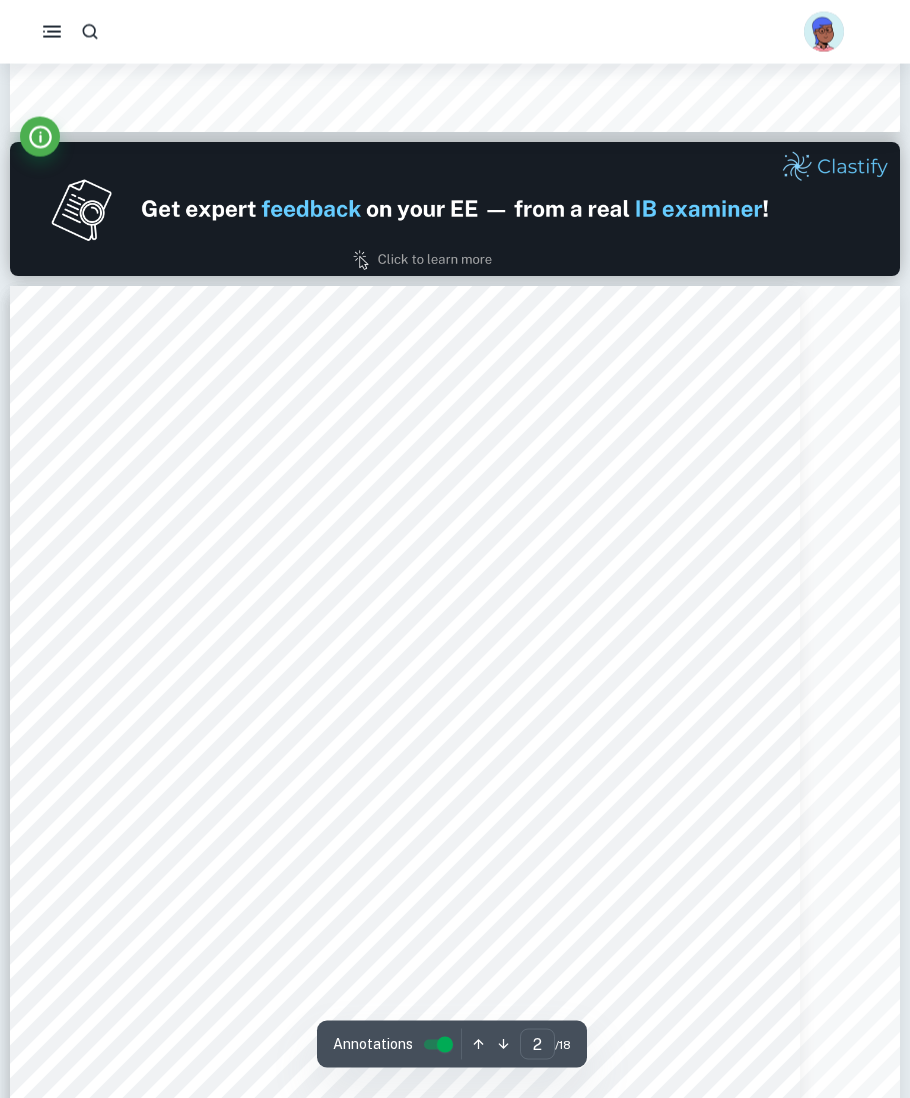scroll, scrollTop: 1074, scrollLeft: 0, axis: vertical 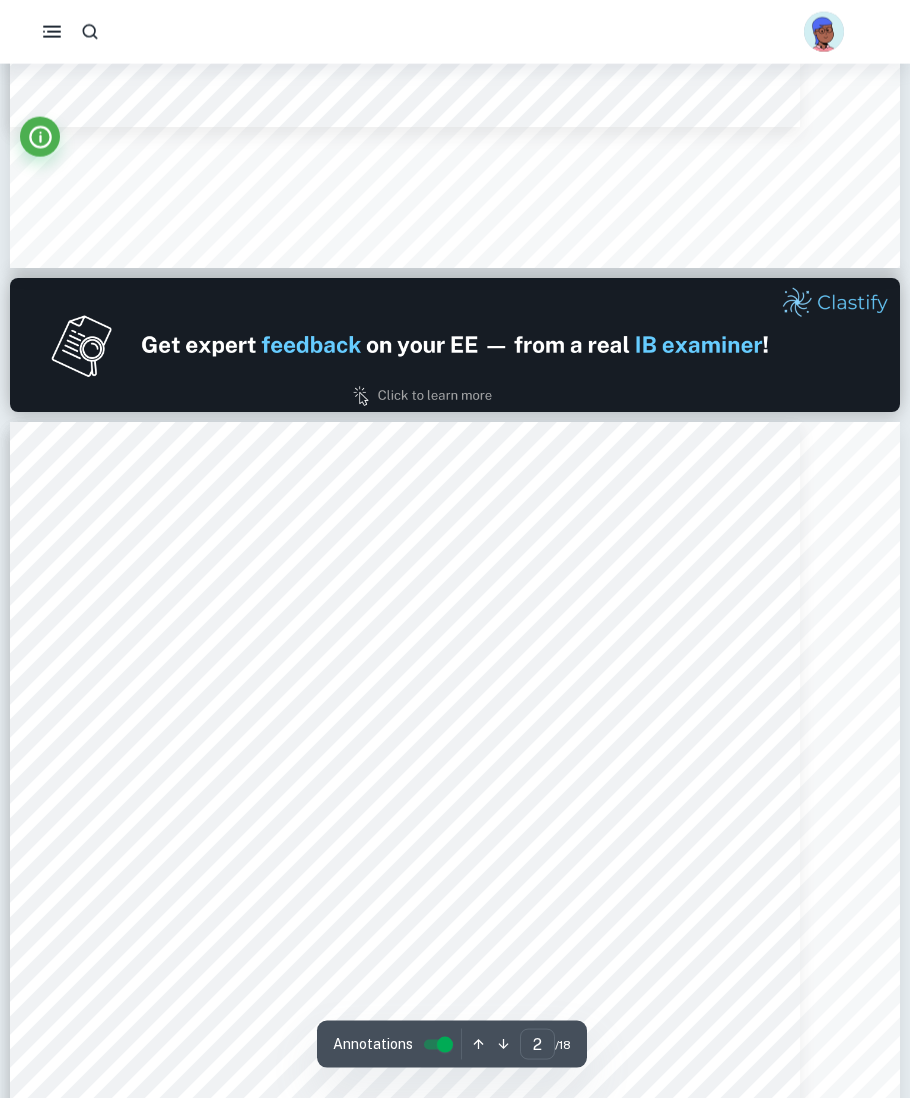 click at bounding box center (445, 1045) 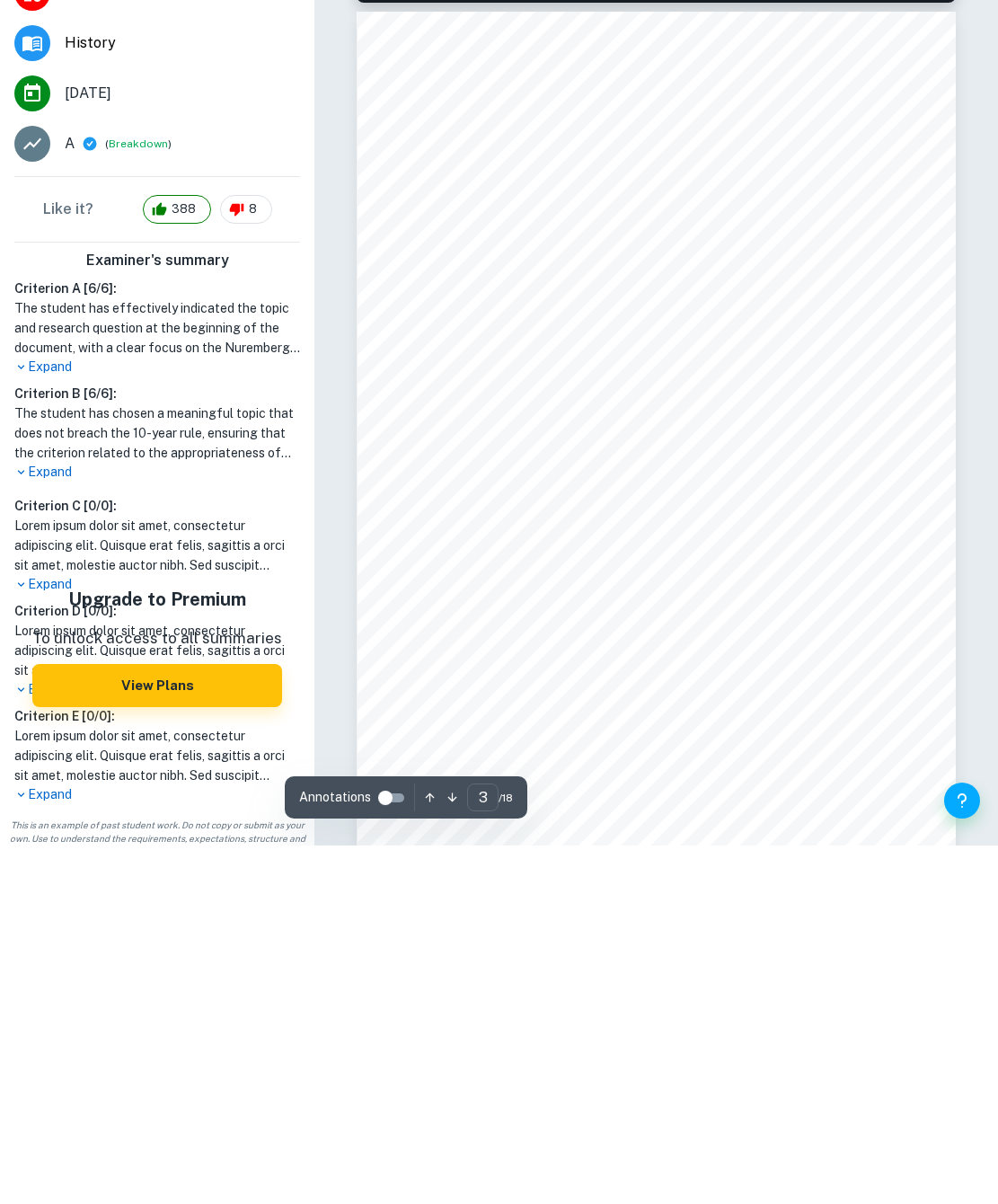 scroll, scrollTop: 2092, scrollLeft: 0, axis: vertical 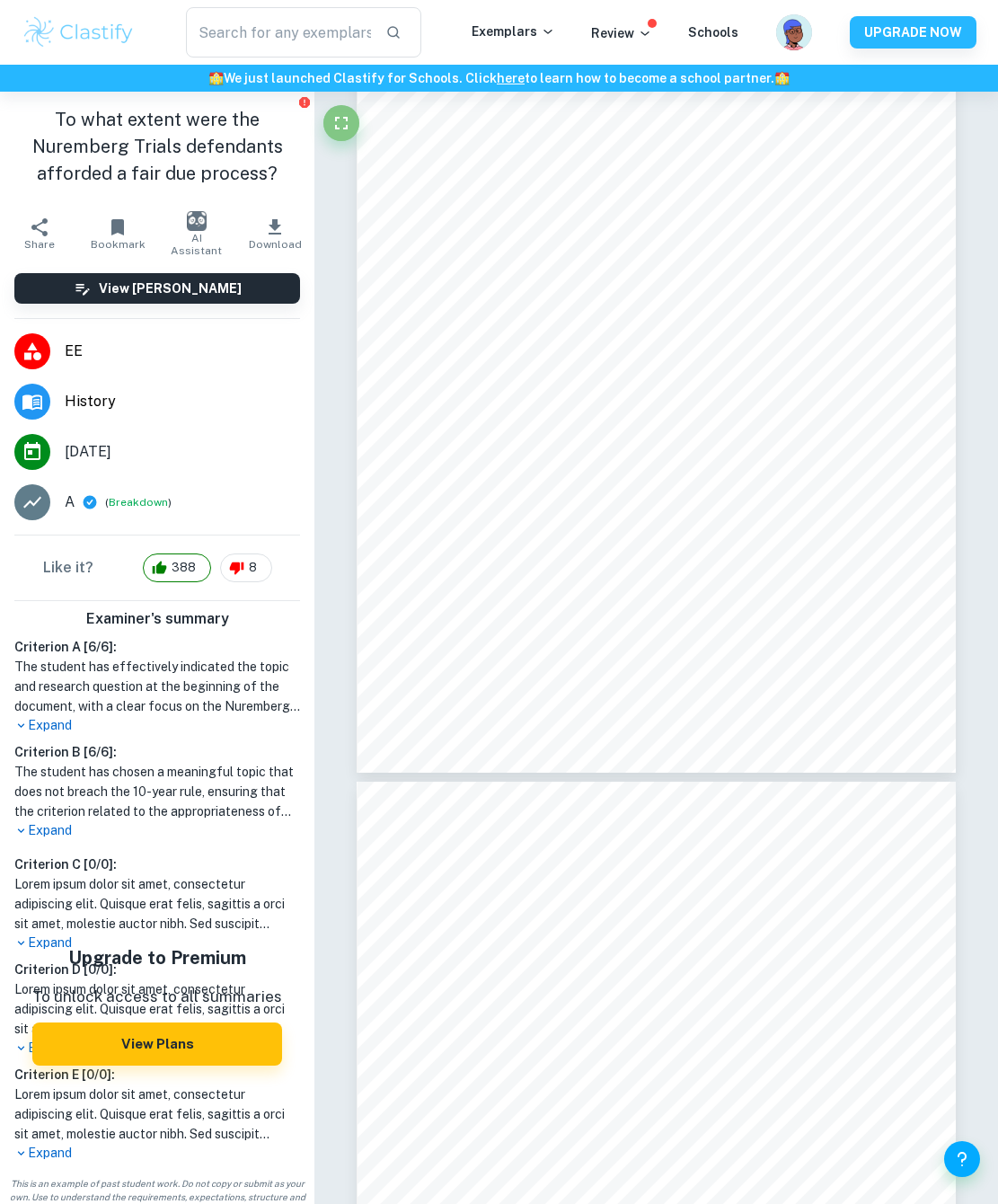 click at bounding box center [341, 123] 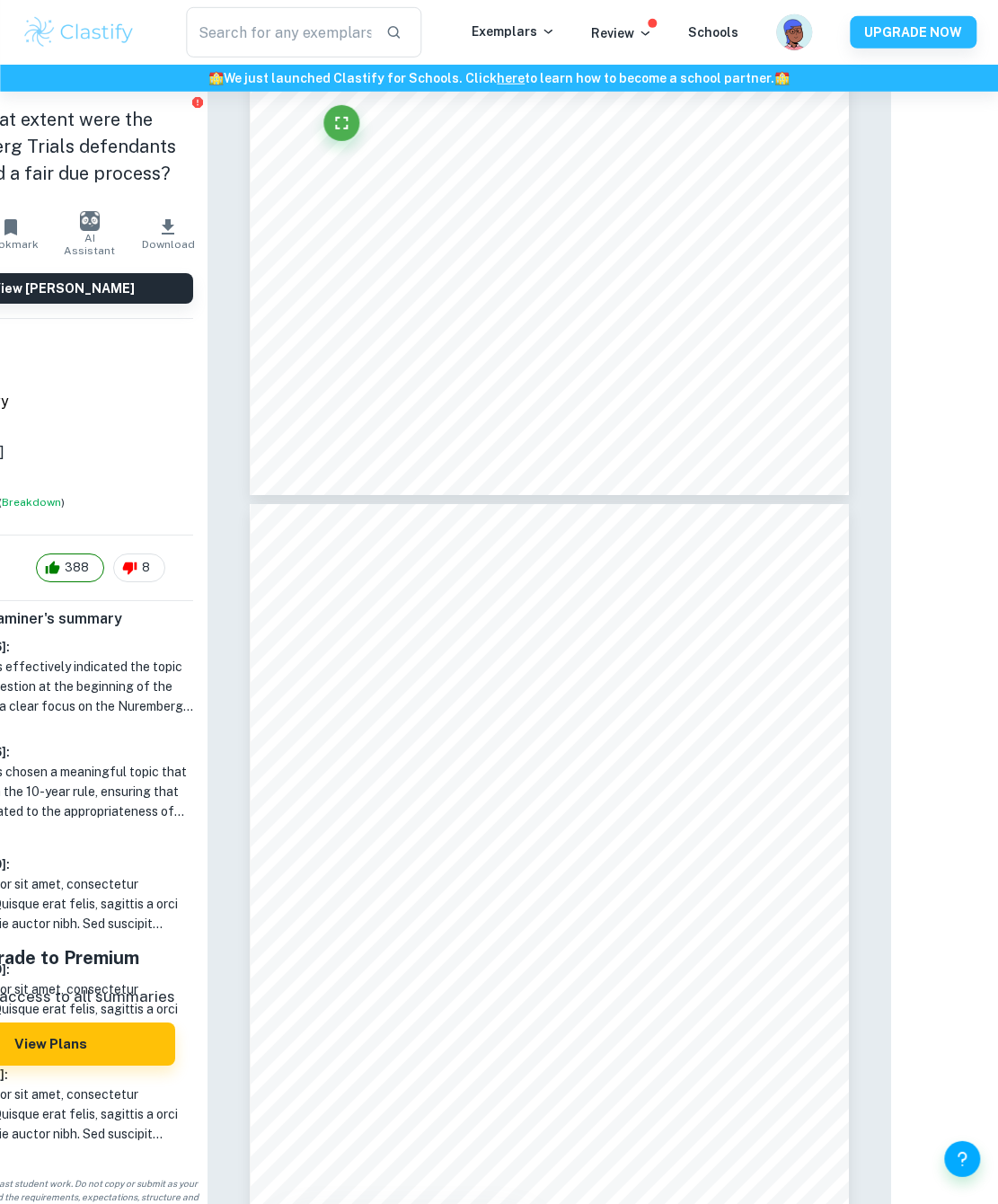 scroll, scrollTop: 5792, scrollLeft: 107, axis: both 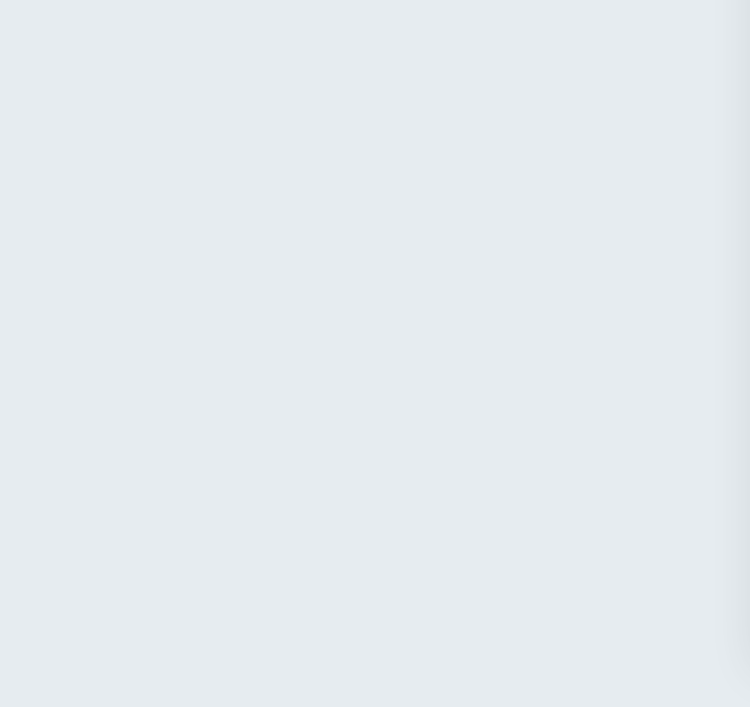 type on "17" 